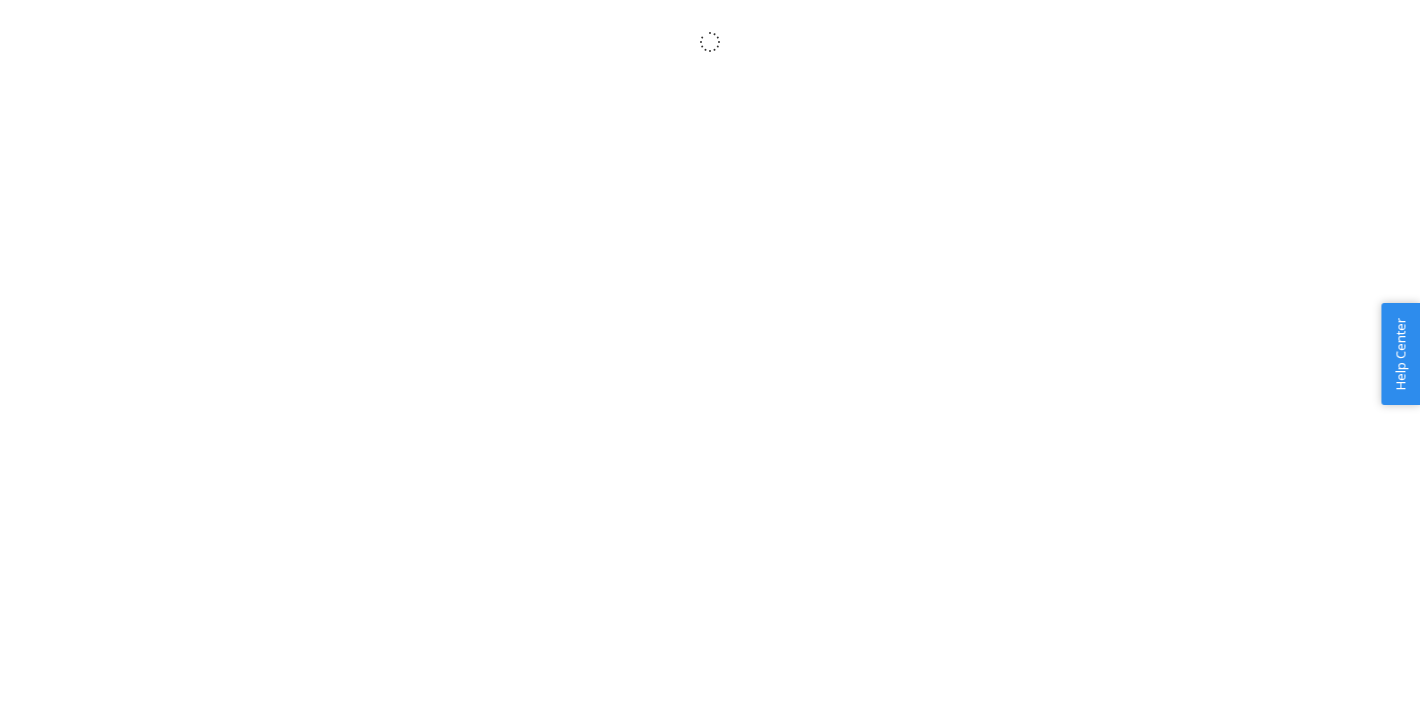 scroll, scrollTop: 0, scrollLeft: 0, axis: both 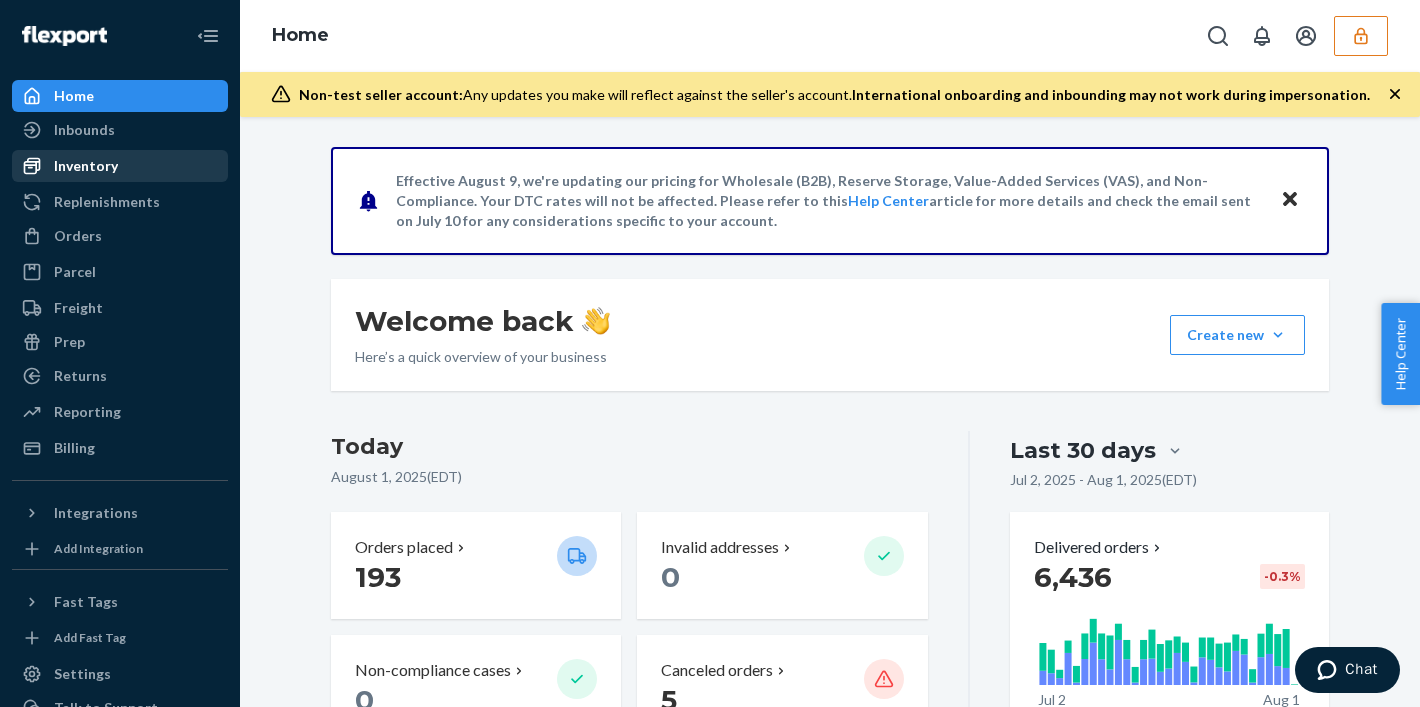 click on "Inventory" at bounding box center [120, 166] 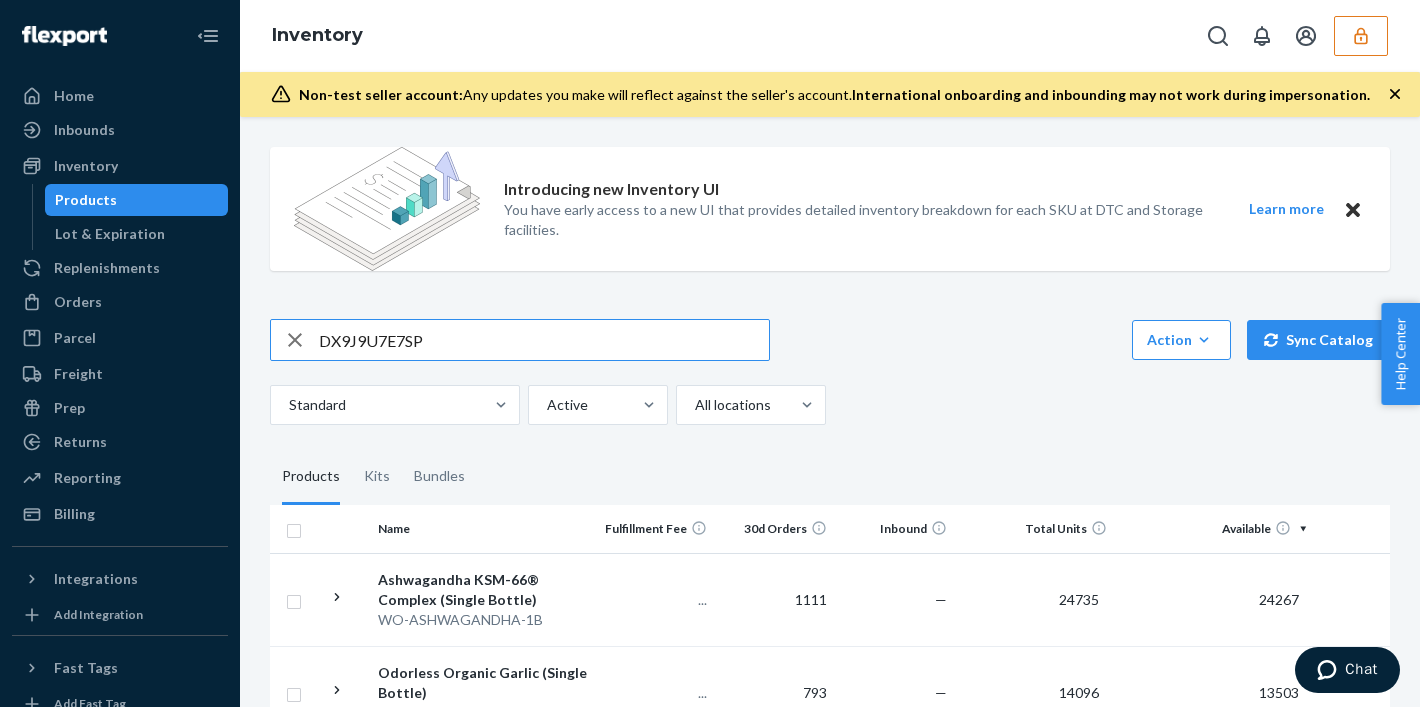 type on "DX9J9U7E7SP" 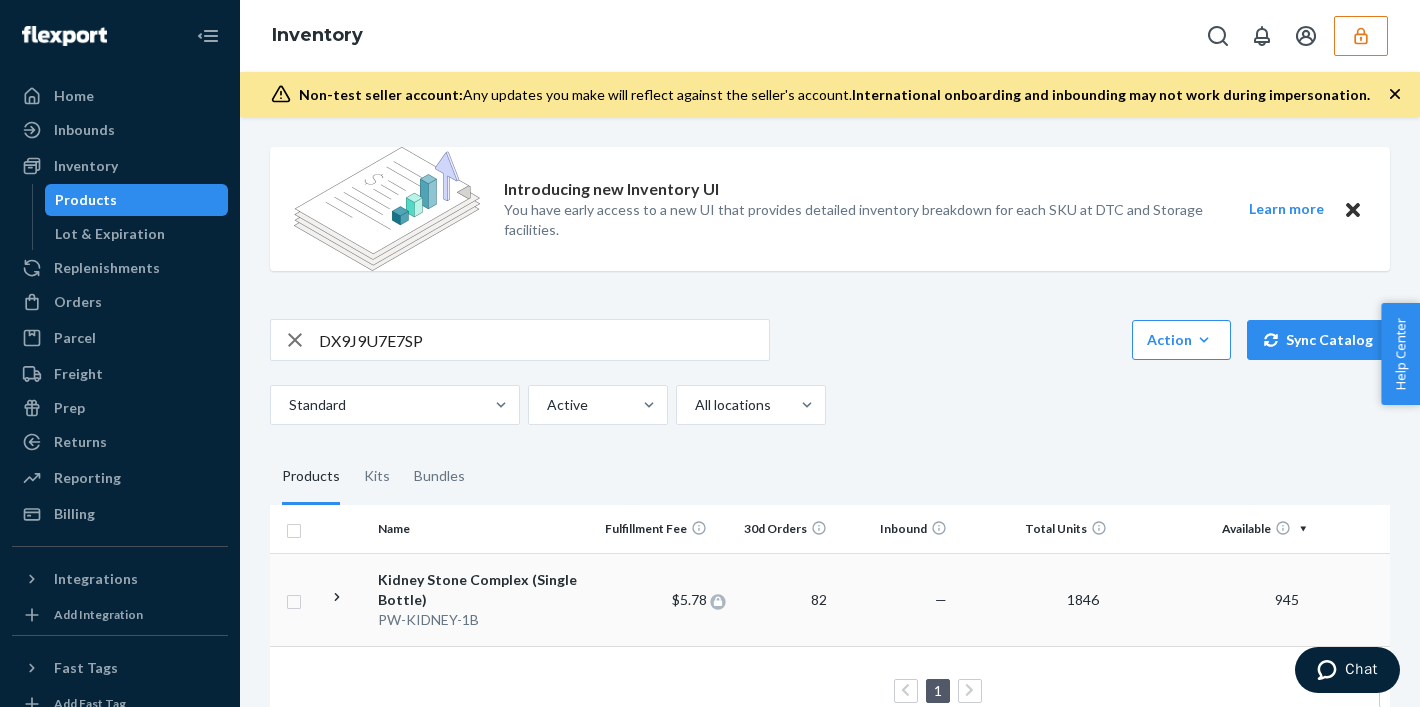 click on "$5.78" at bounding box center [689, 599] 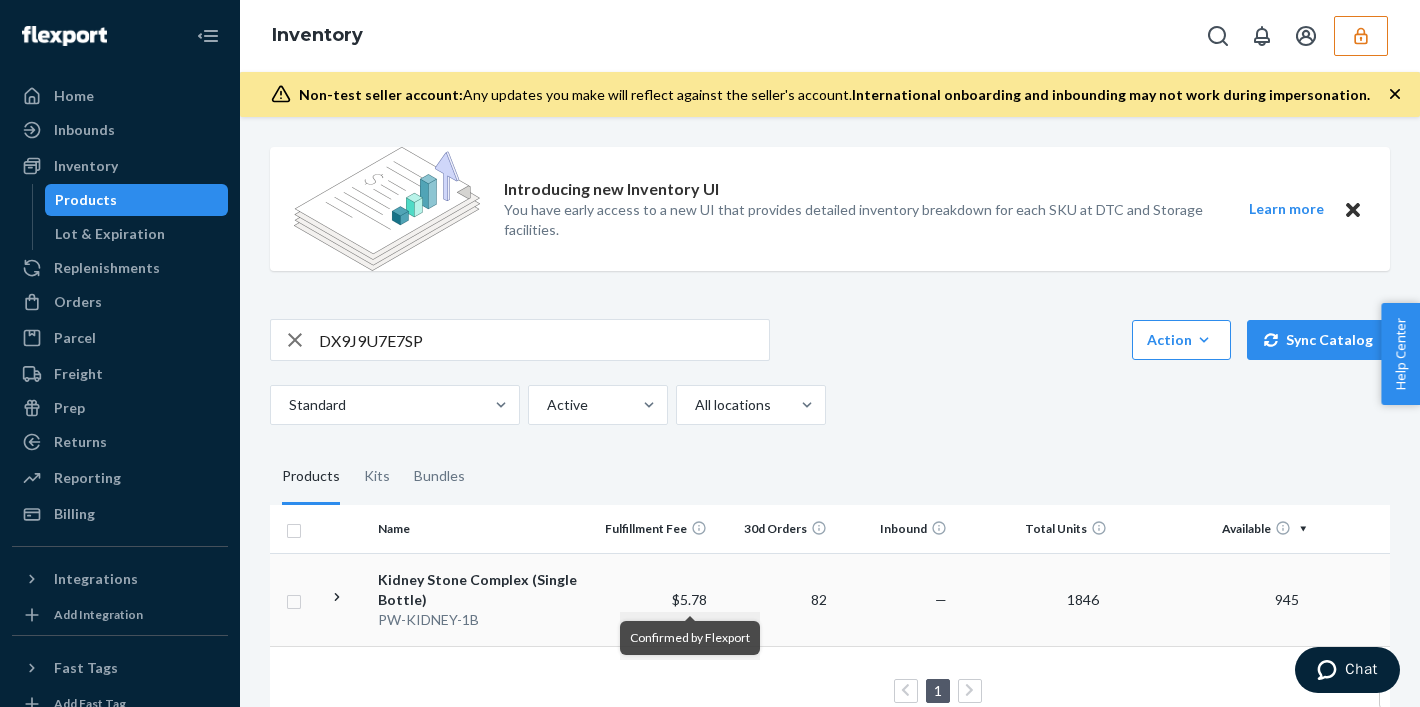 click on "Kidney Stone Complex (Single Bottle)" at bounding box center [482, 590] 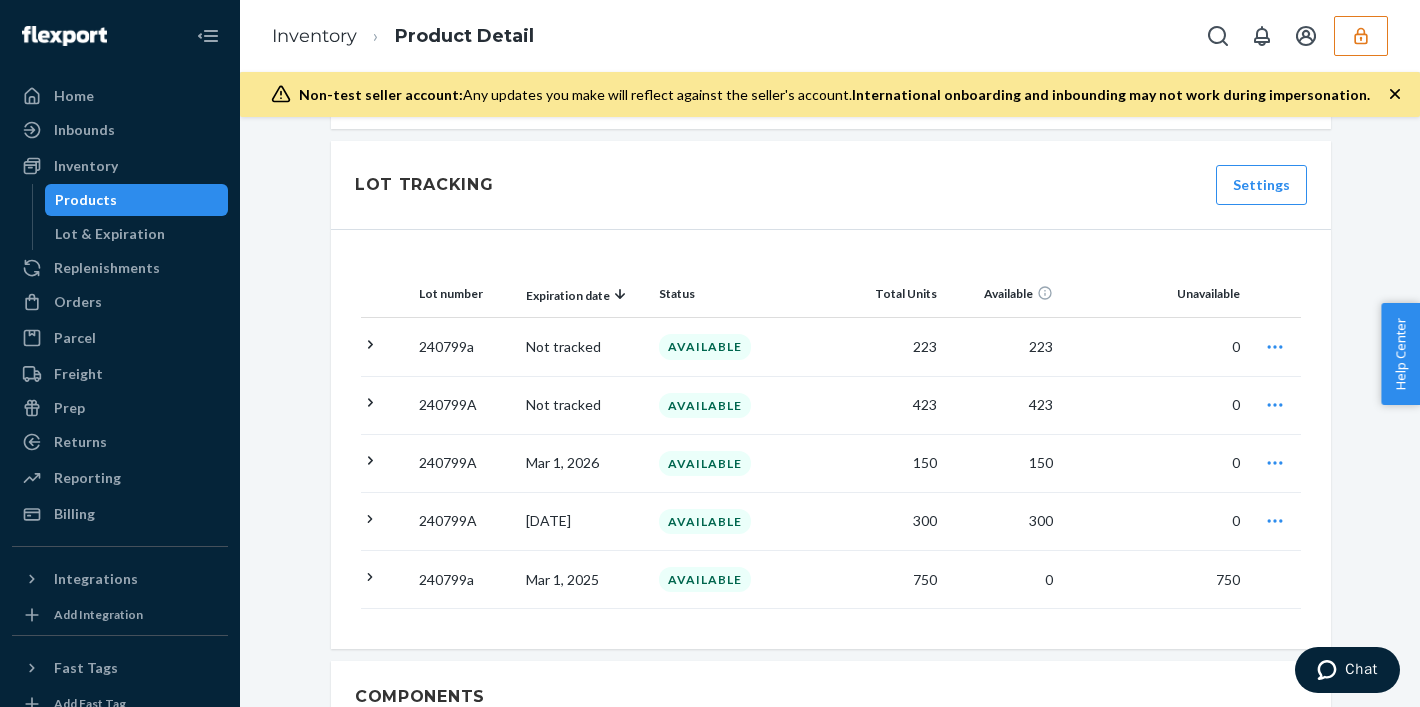 scroll, scrollTop: 2048, scrollLeft: 0, axis: vertical 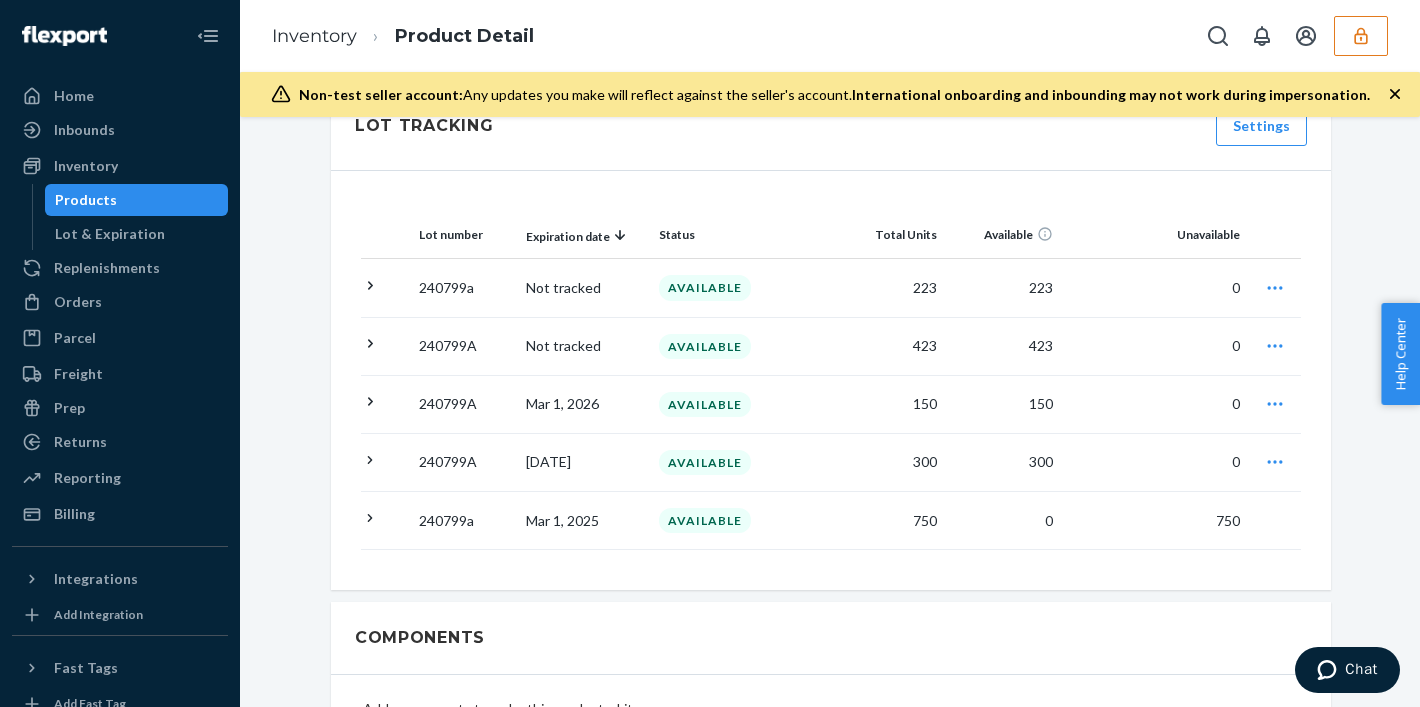 click 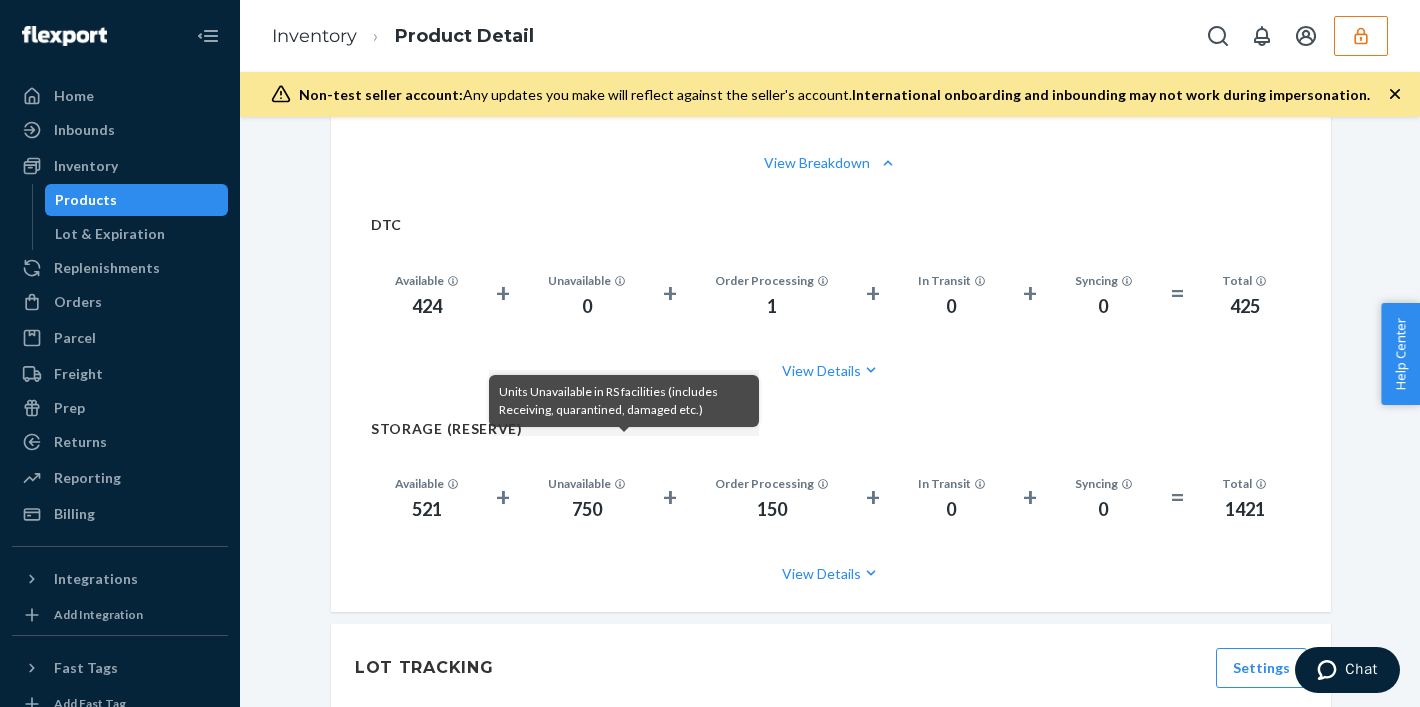 scroll, scrollTop: 1503, scrollLeft: 0, axis: vertical 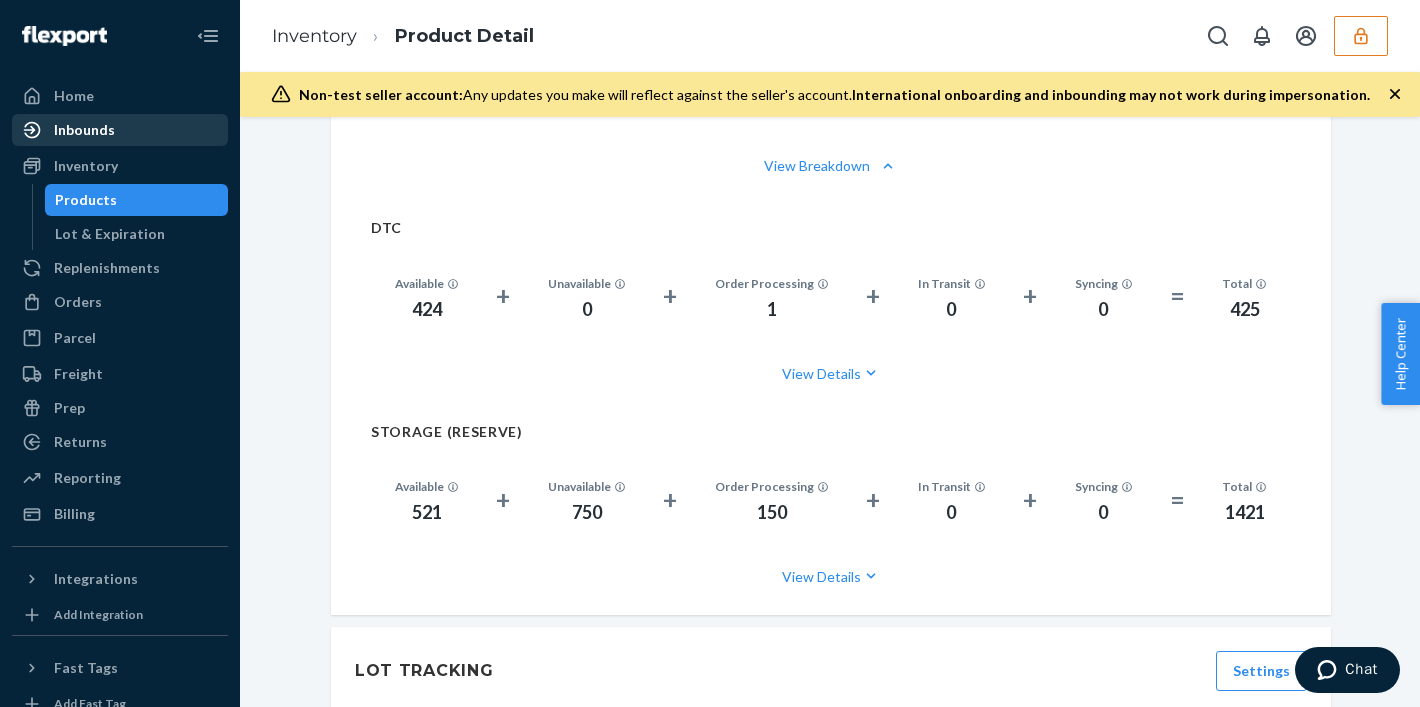 click on "Inbounds" at bounding box center [84, 130] 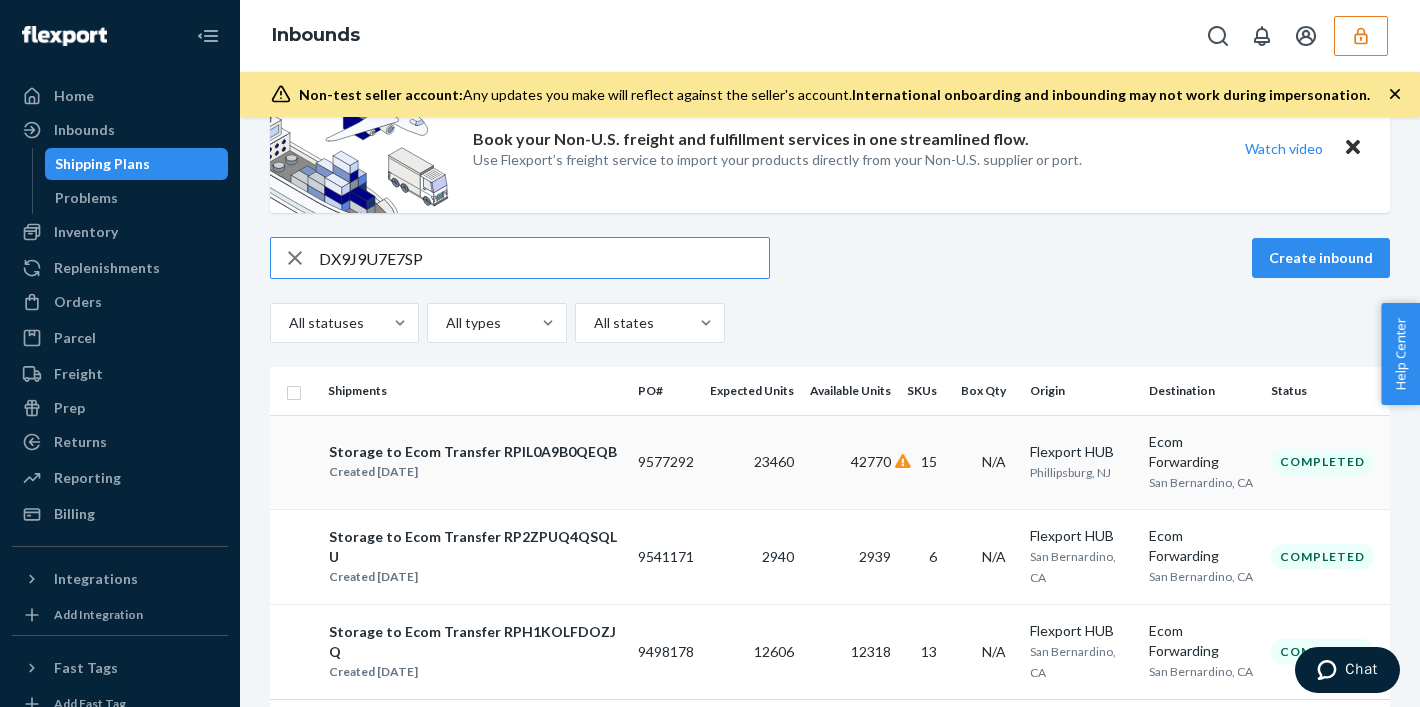 scroll, scrollTop: 103, scrollLeft: 0, axis: vertical 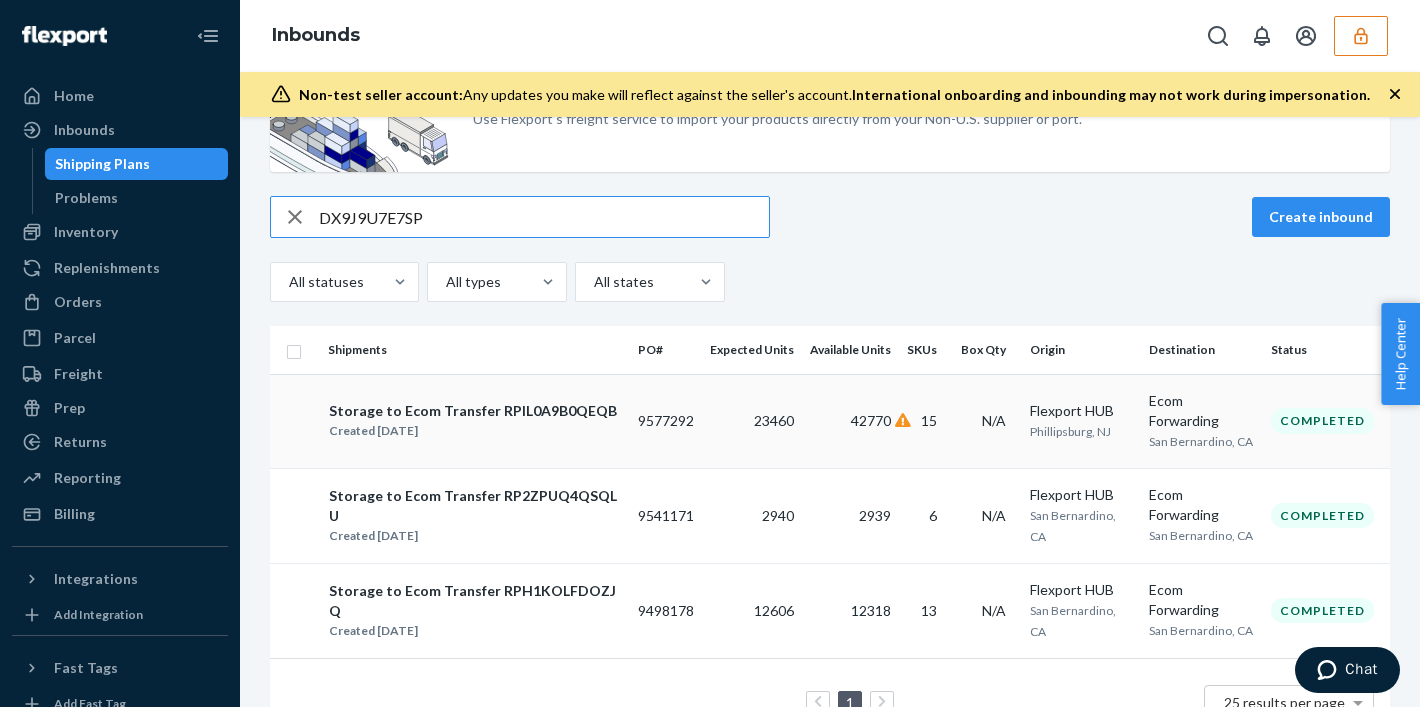 type on "DX9J9U7E7SP" 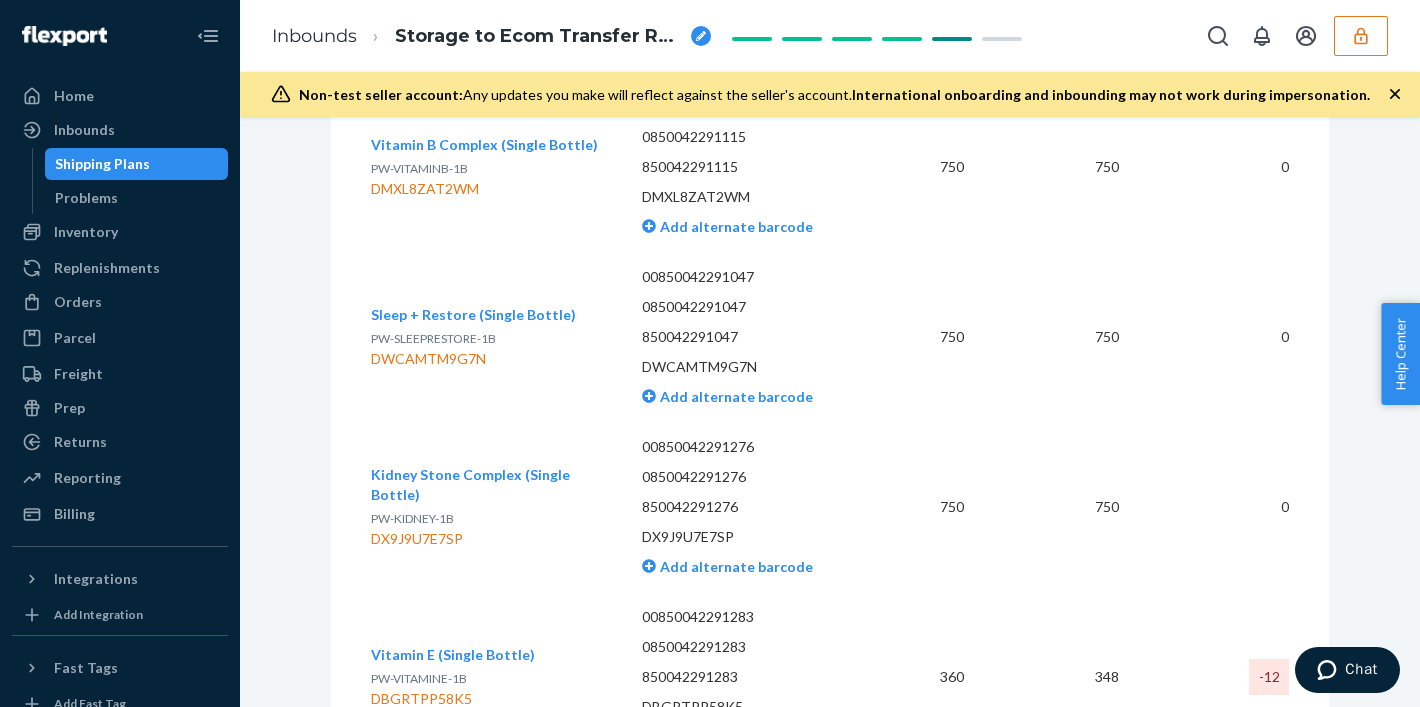 scroll, scrollTop: 3239, scrollLeft: 0, axis: vertical 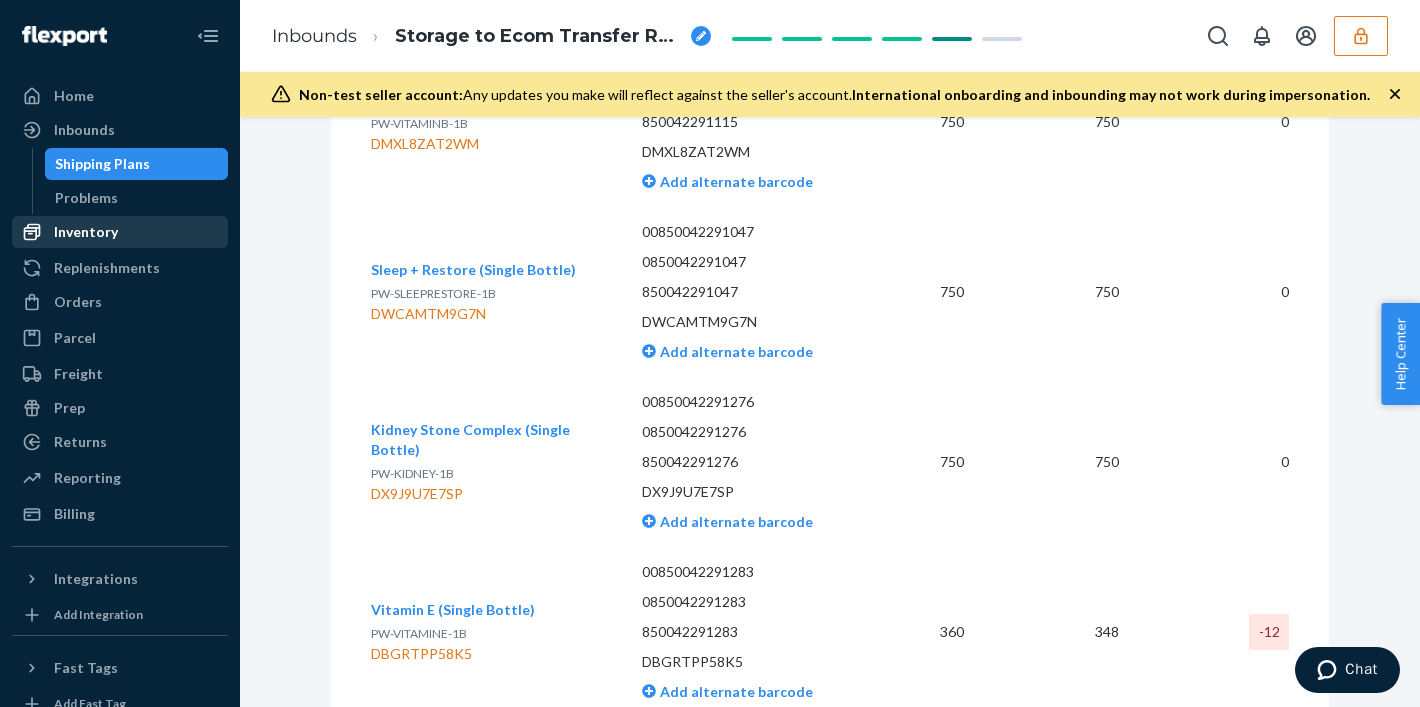 click on "Inventory" at bounding box center (120, 232) 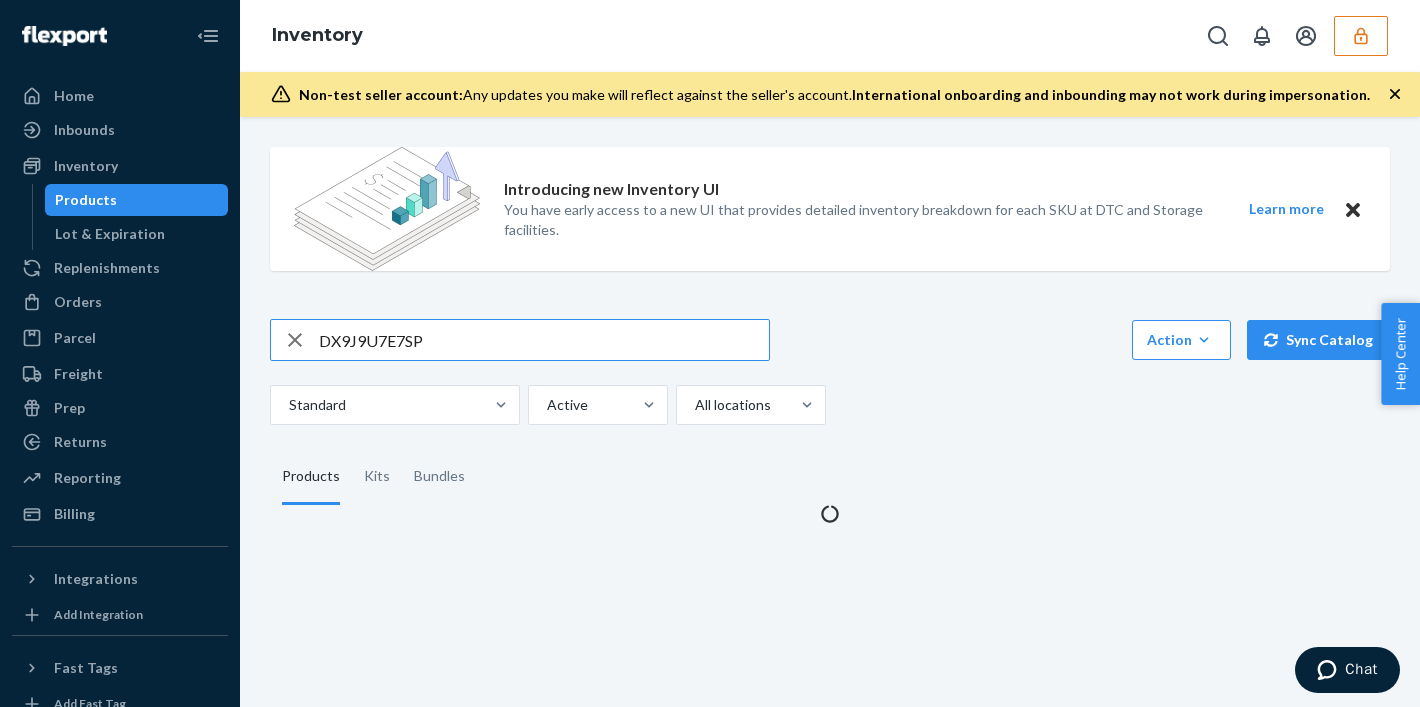 scroll, scrollTop: 0, scrollLeft: 0, axis: both 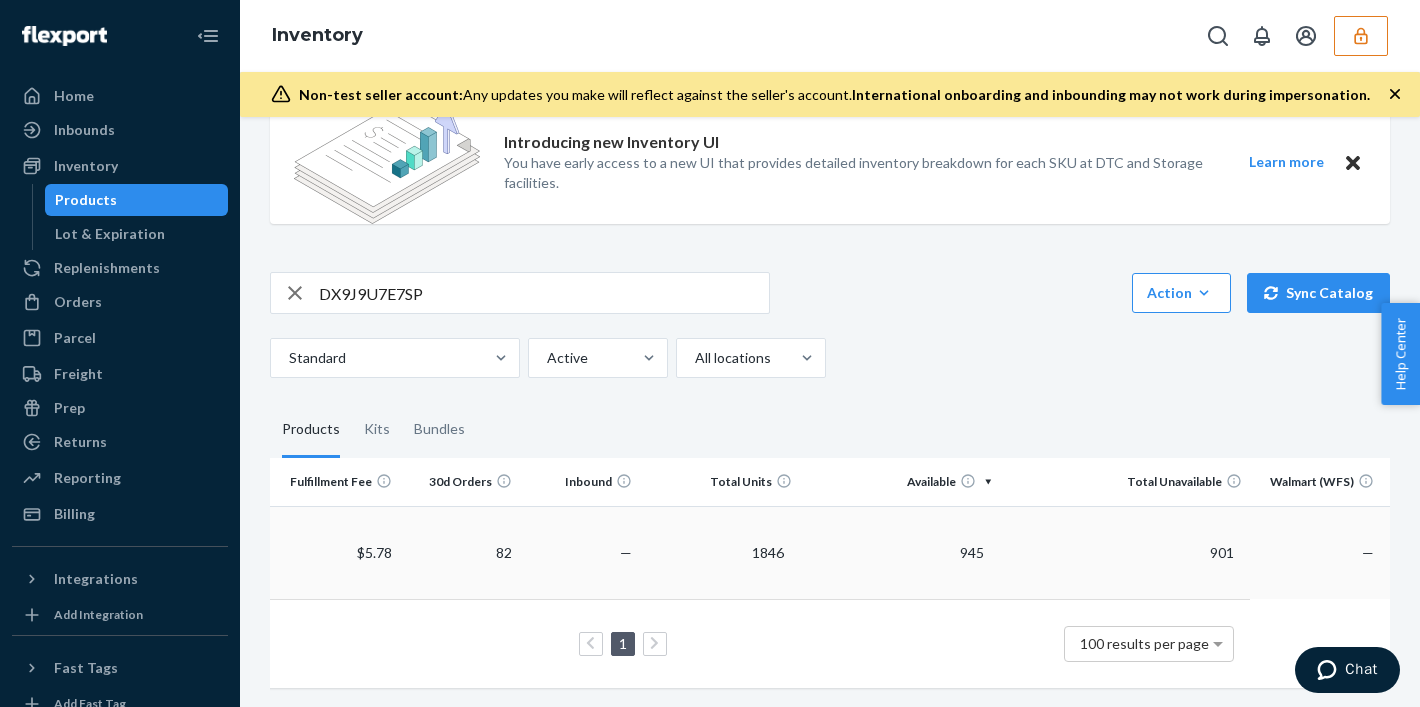click on "901" at bounding box center [1222, 552] 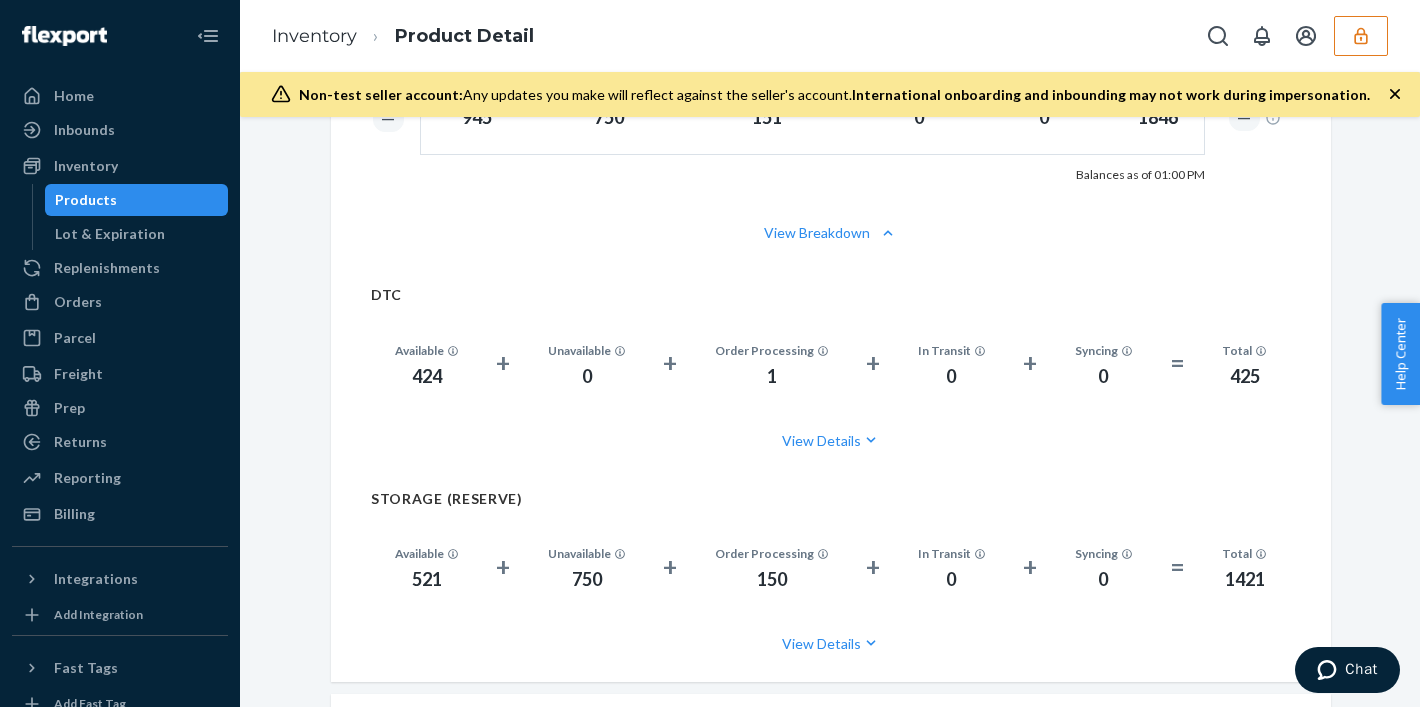scroll, scrollTop: 1502, scrollLeft: 0, axis: vertical 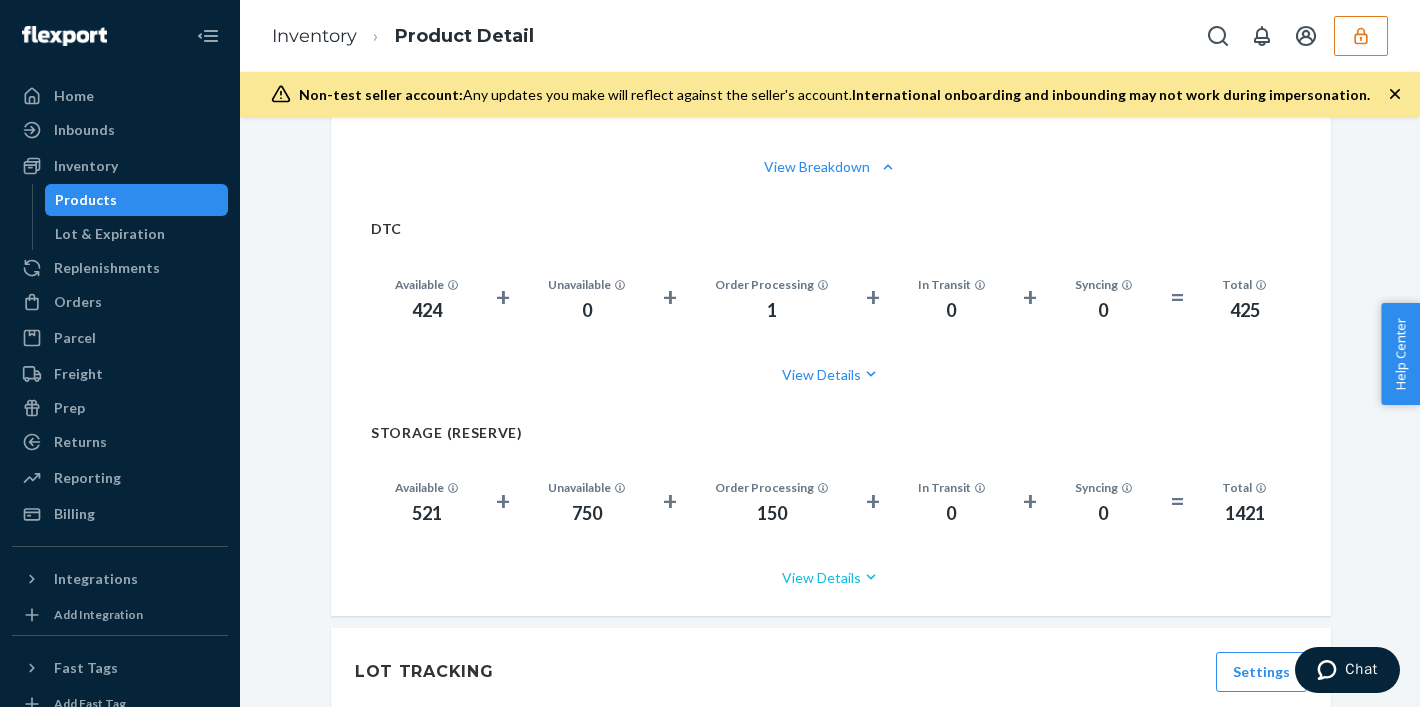 click on "View Details" at bounding box center [831, 577] 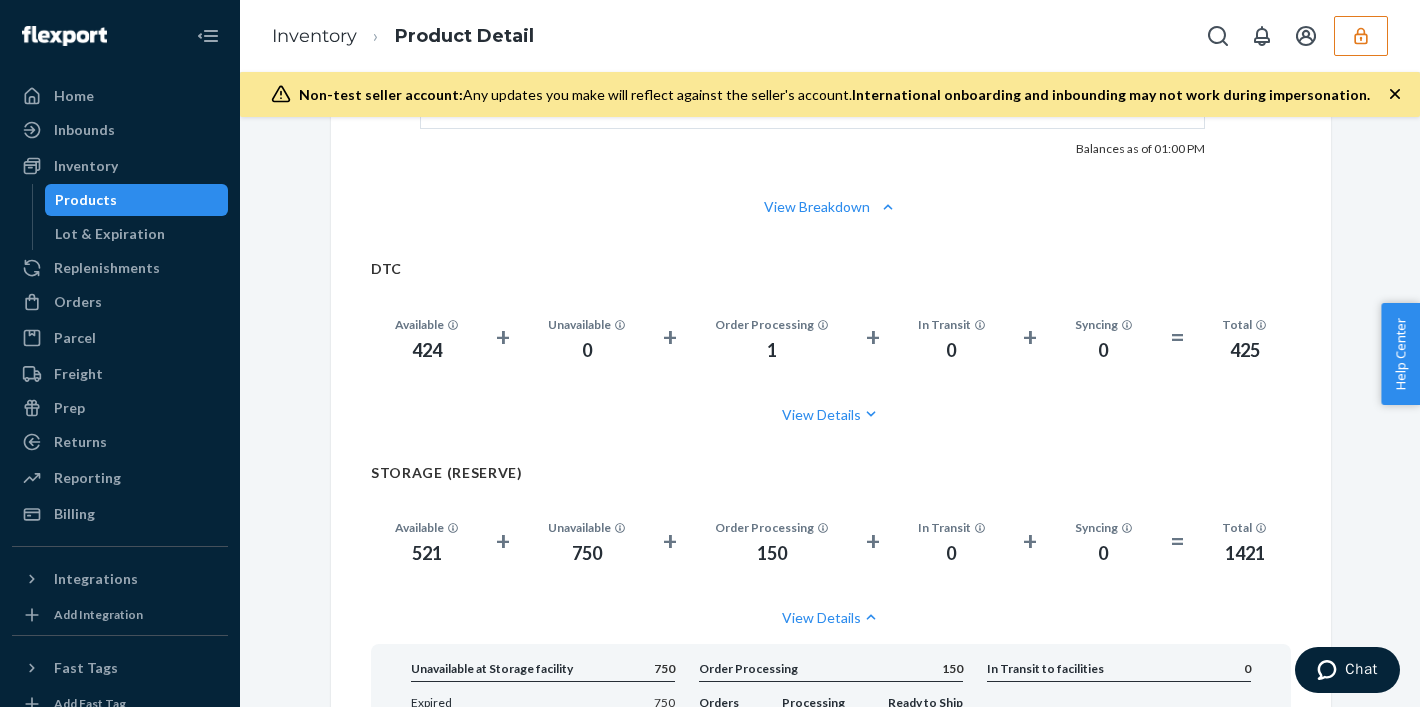 scroll, scrollTop: 1430, scrollLeft: 0, axis: vertical 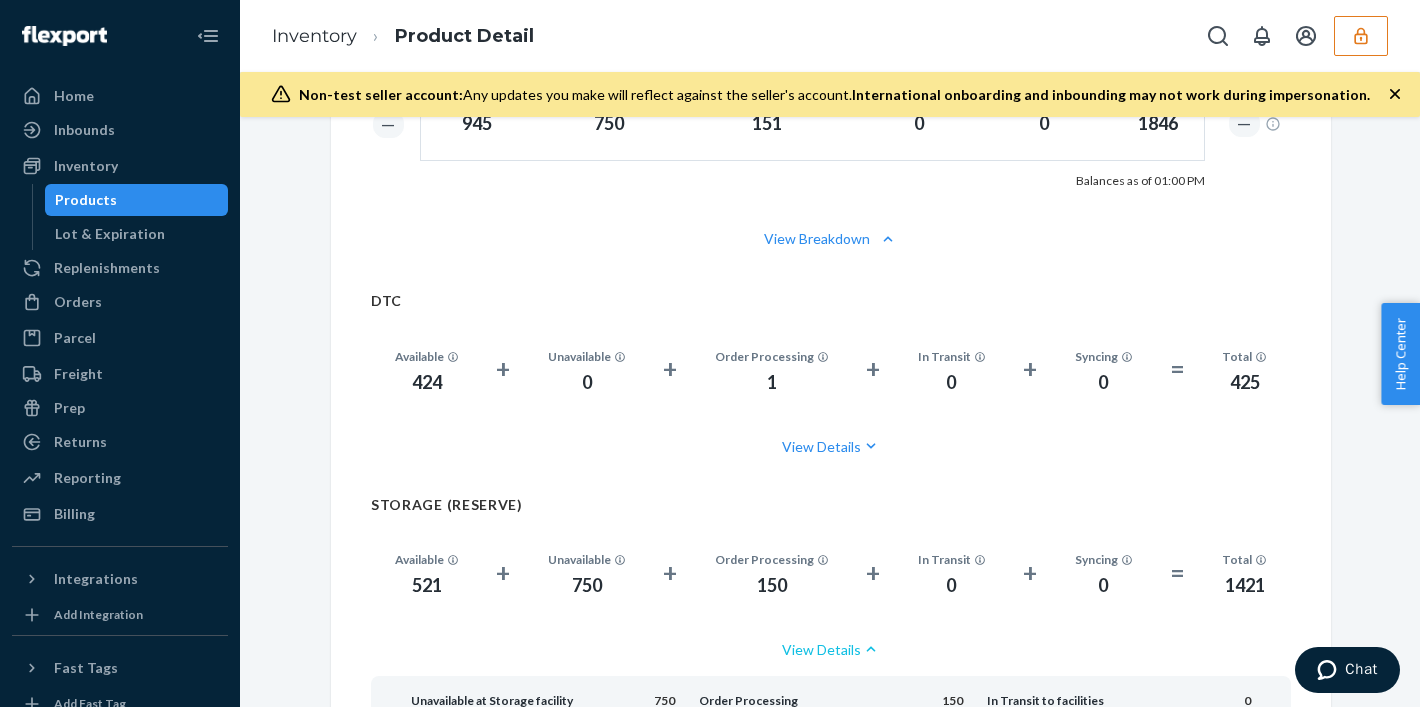 click on "View Details" at bounding box center [831, 649] 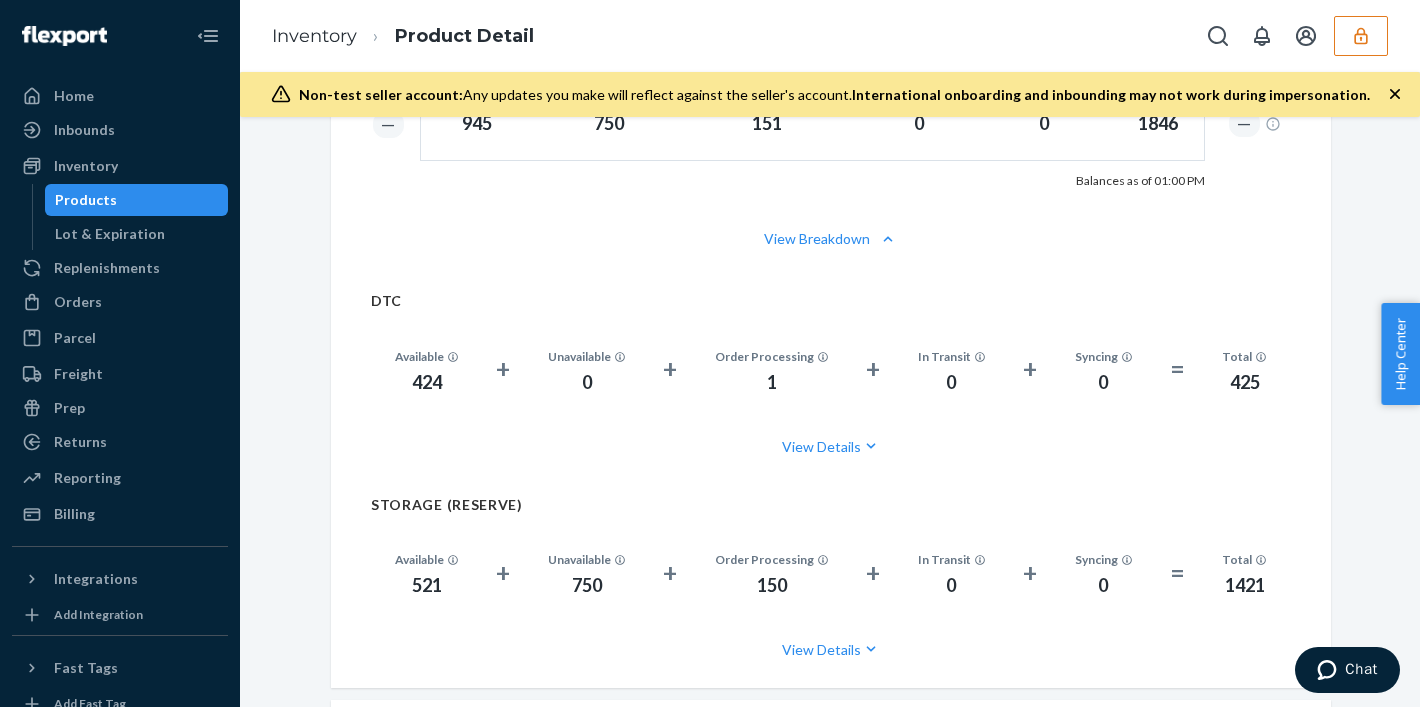 scroll, scrollTop: 0, scrollLeft: 0, axis: both 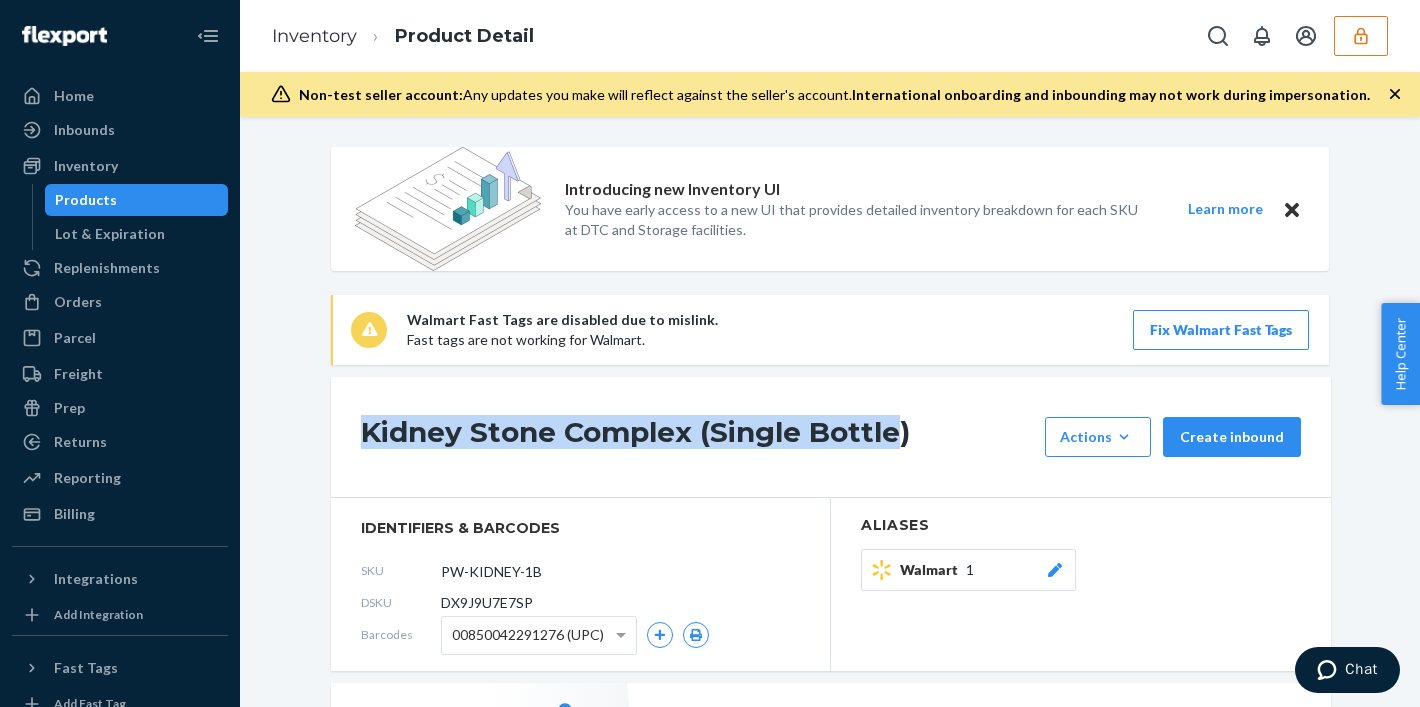 drag, startPoint x: 363, startPoint y: 432, endPoint x: 892, endPoint y: 425, distance: 529.0463 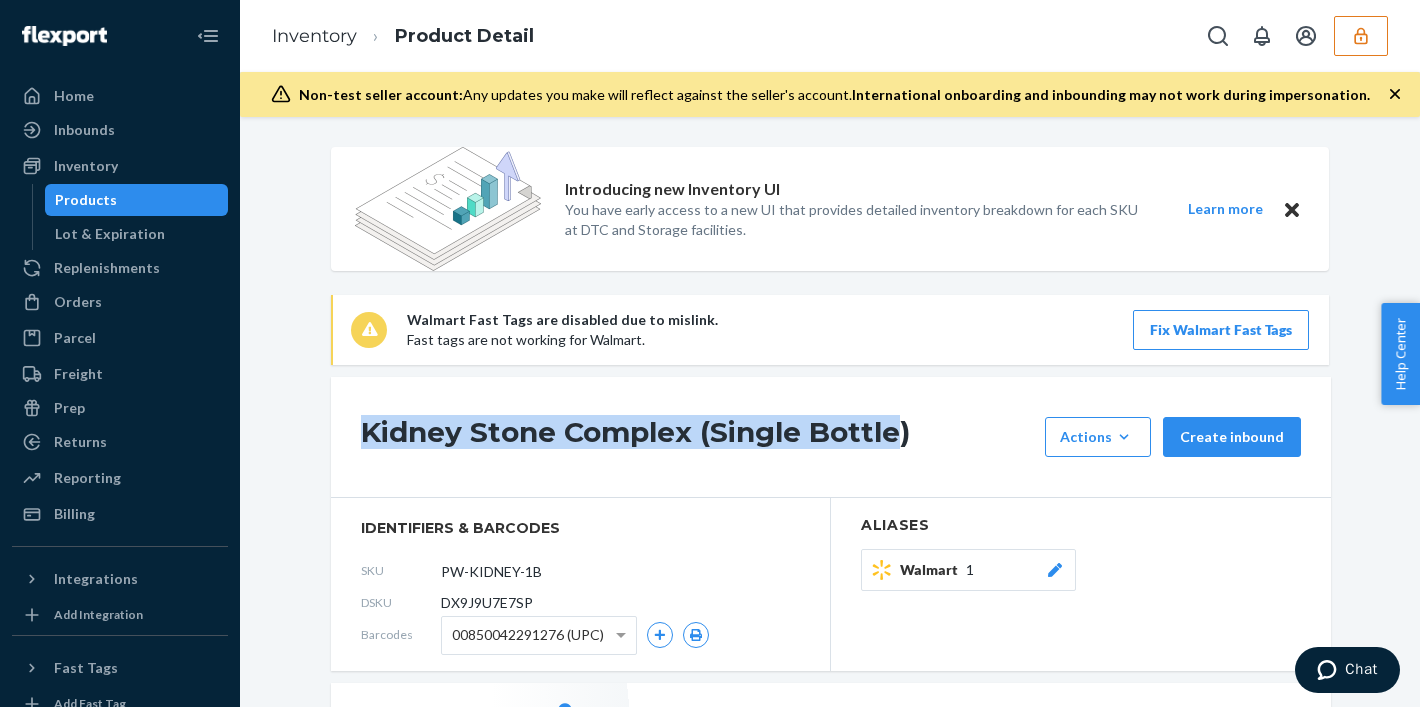 click on "Kidney Stone Complex (Single Bottle)" at bounding box center (698, 437) 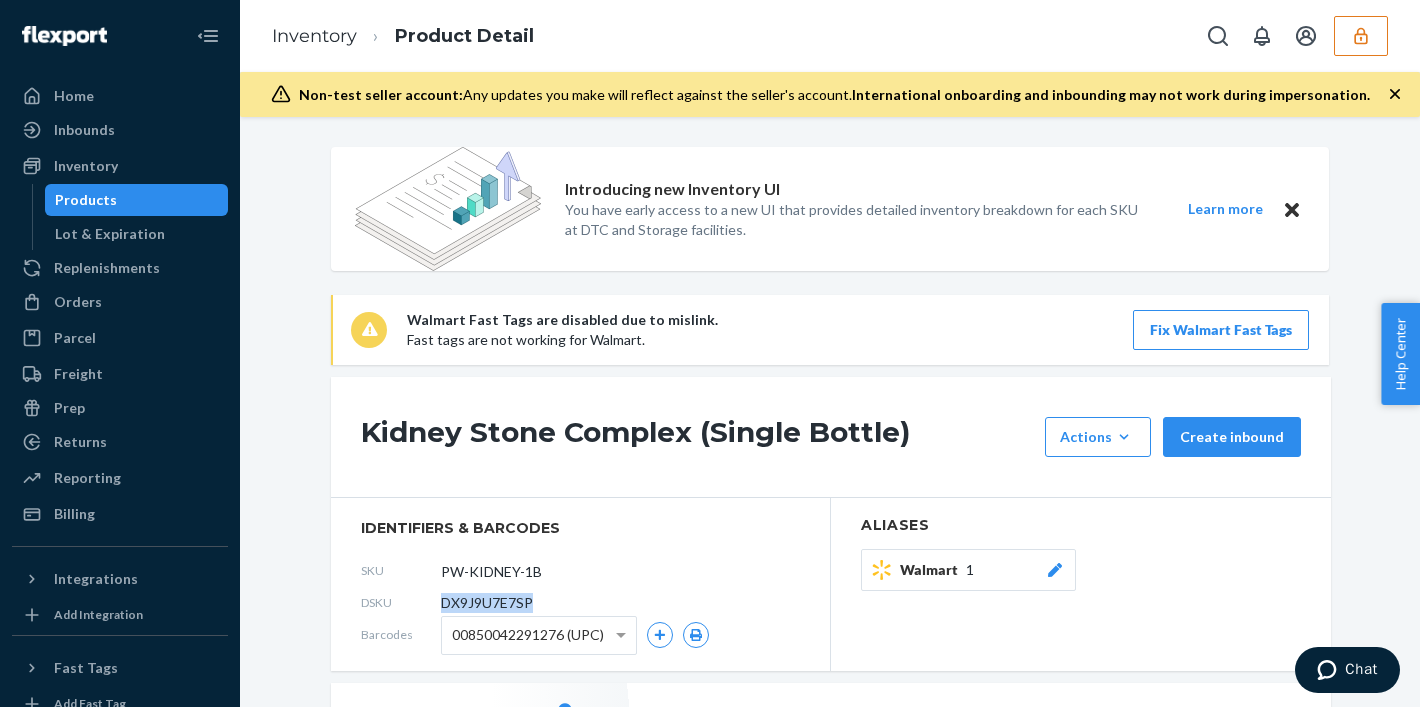 click on "DX9J9U7E7SP" at bounding box center (487, 603) 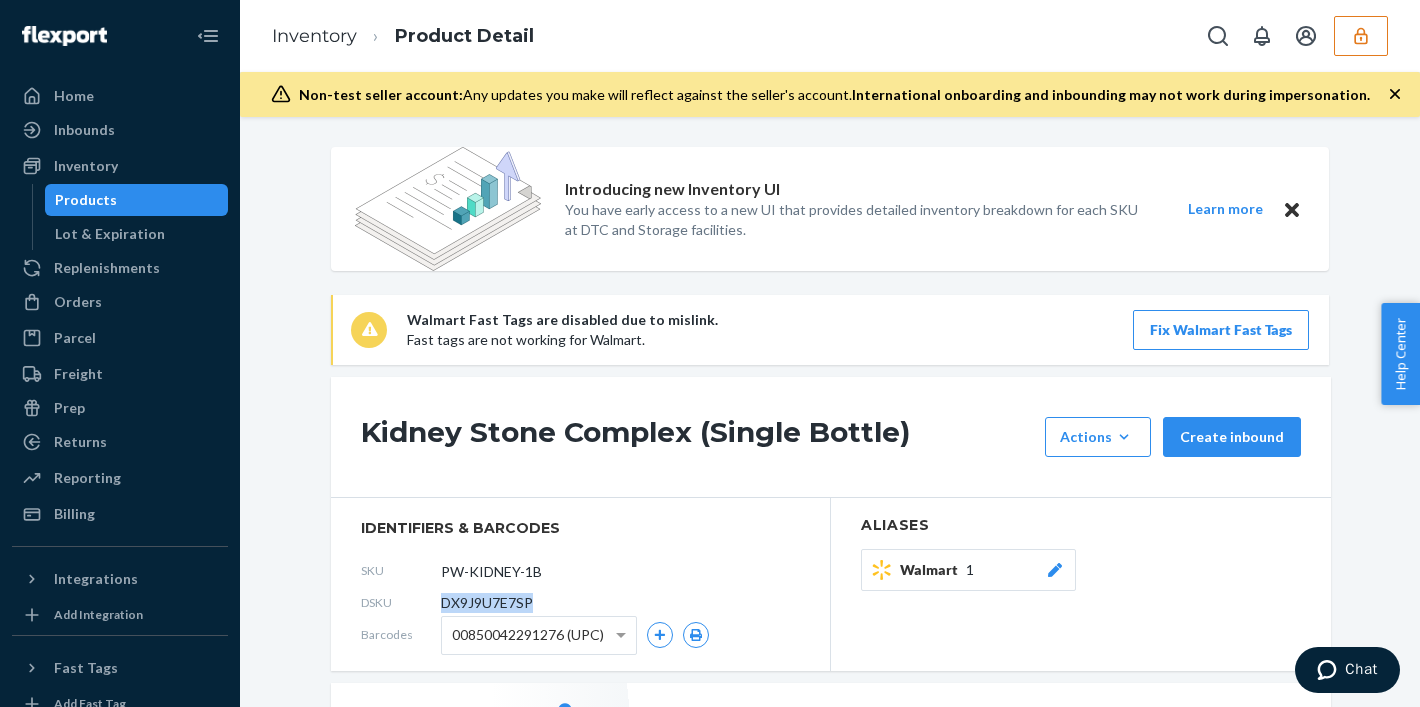 copy on "DX9J9U7E7SP" 